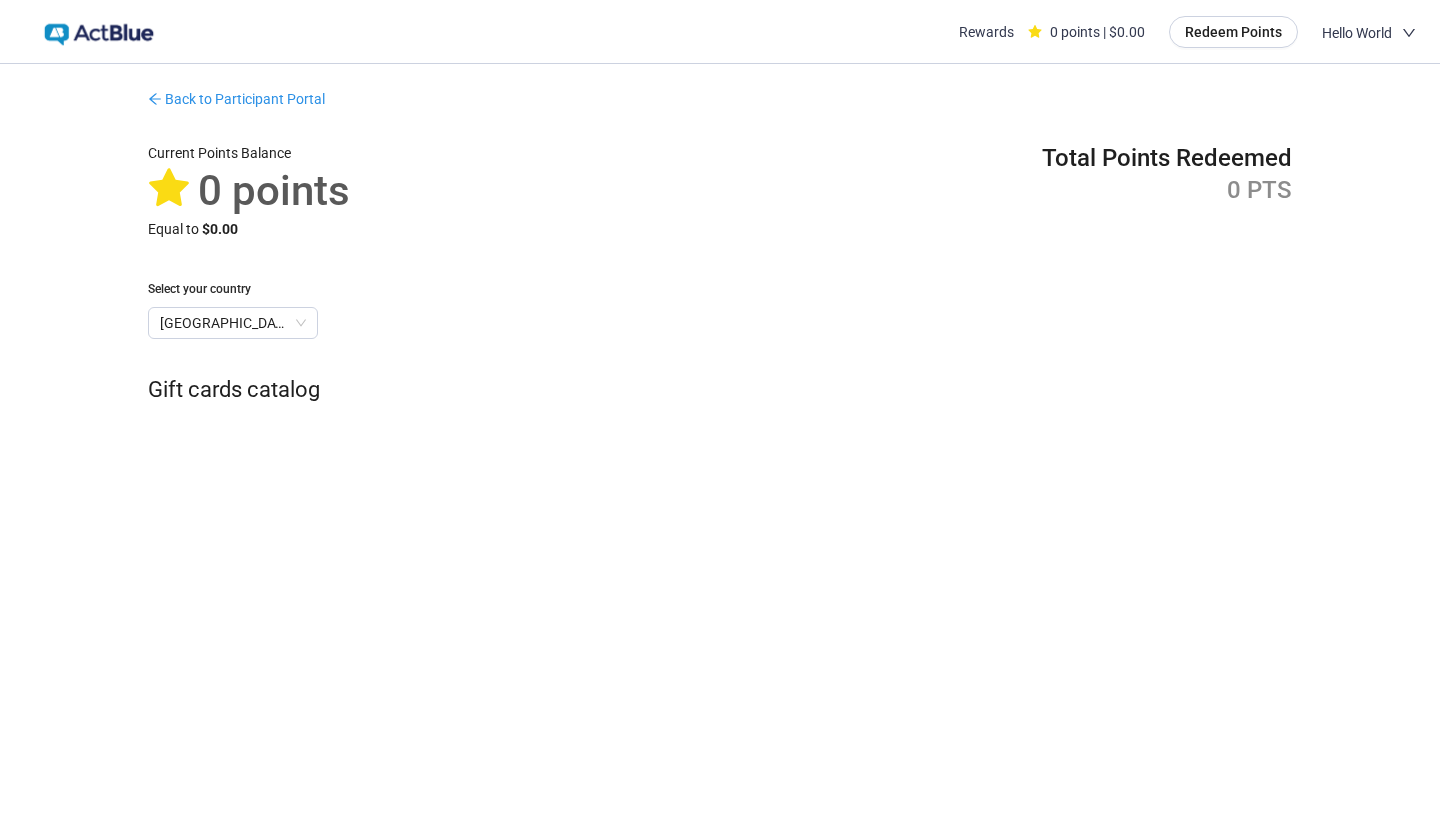 scroll, scrollTop: 0, scrollLeft: 0, axis: both 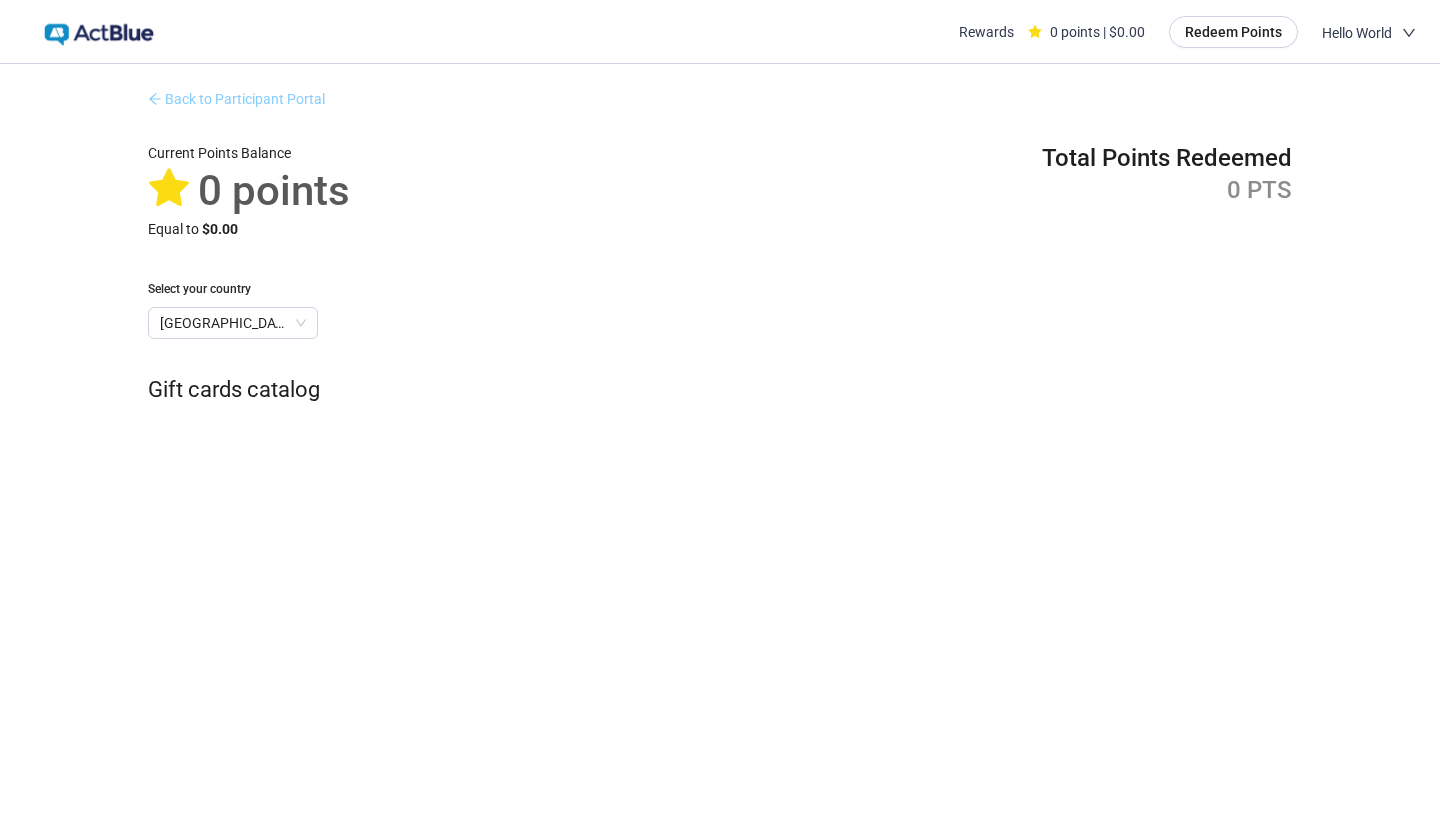 click on "Back to Participant Portal" at bounding box center [236, 99] 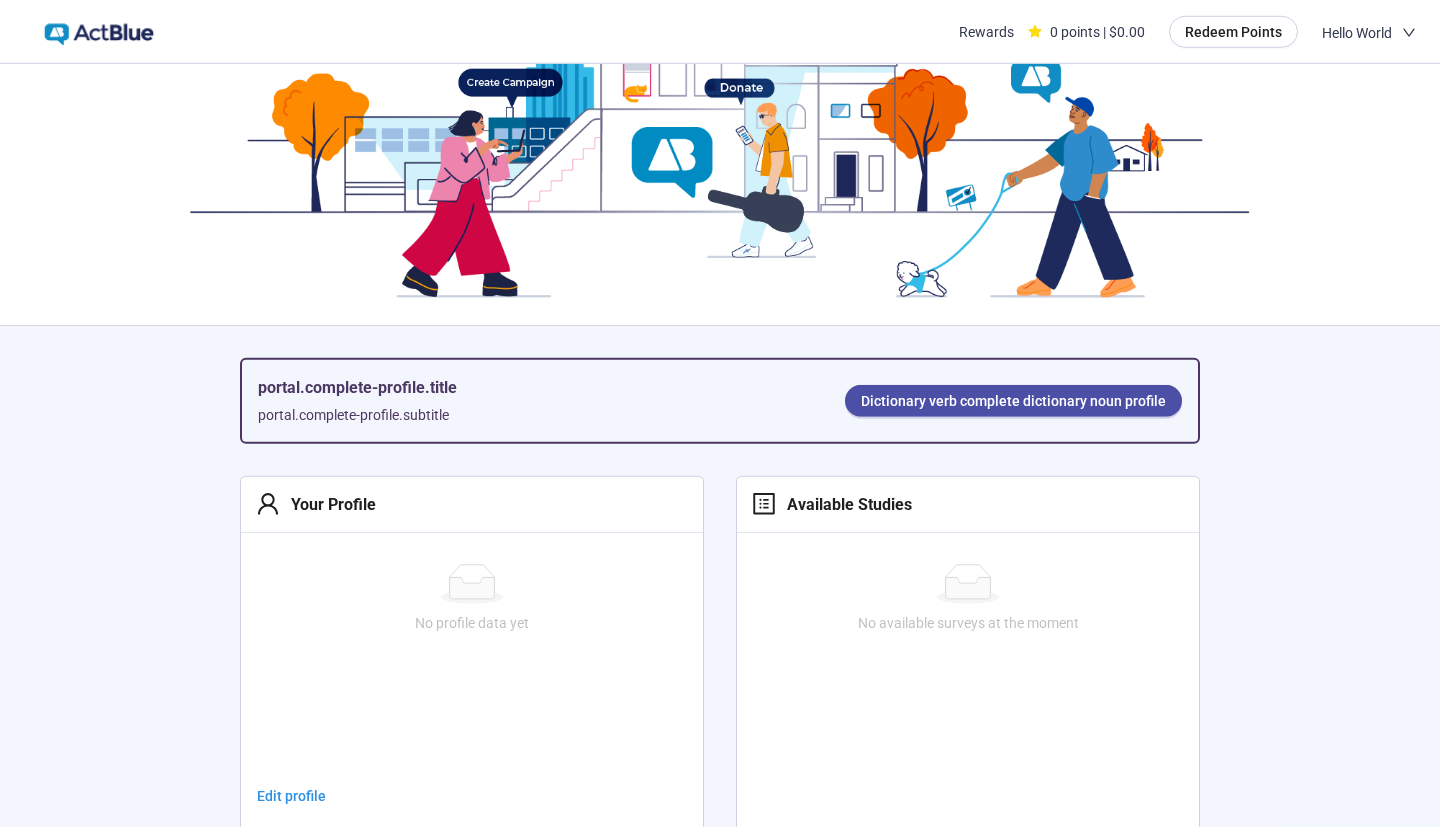 scroll, scrollTop: 0, scrollLeft: 0, axis: both 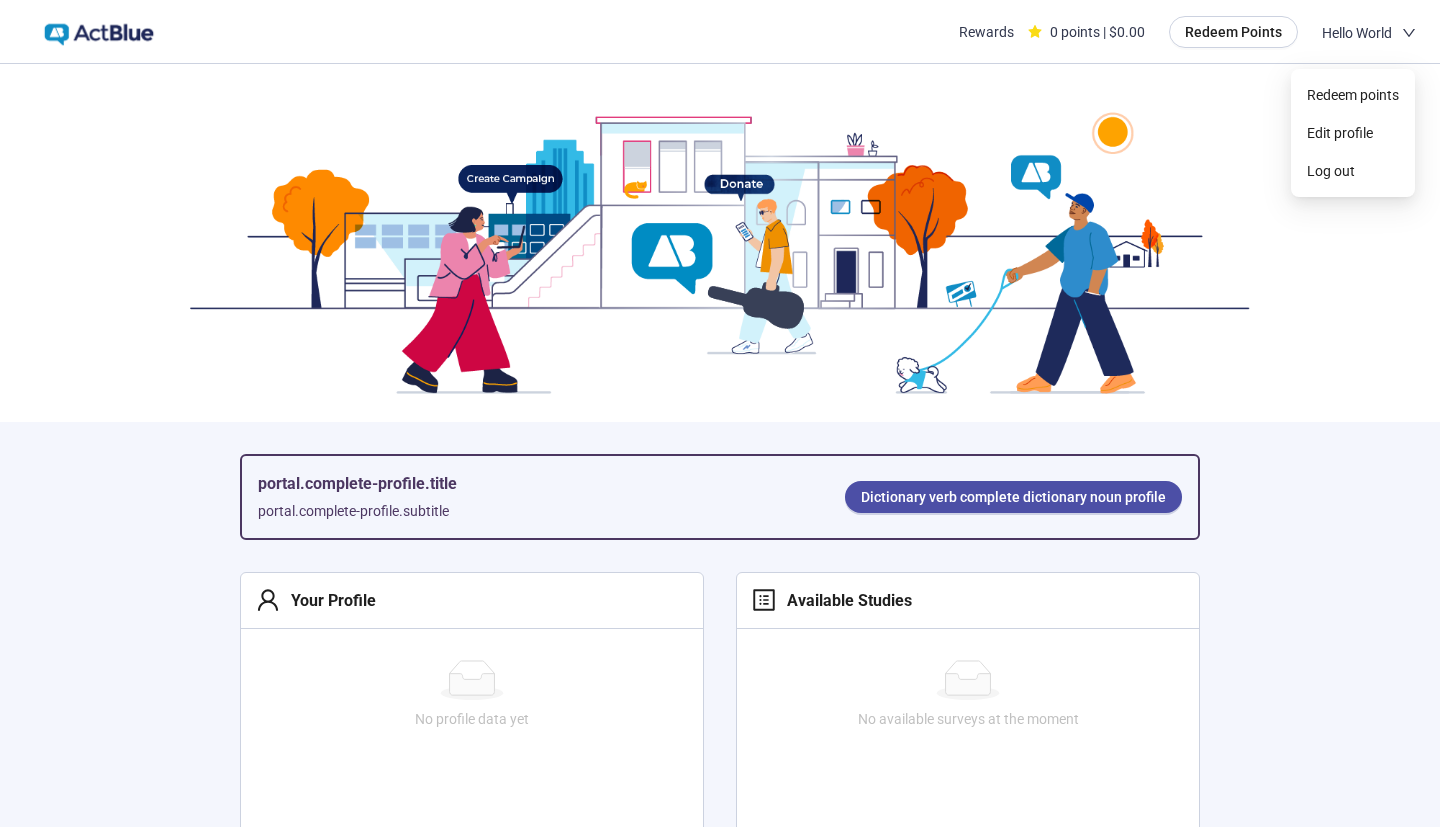 click on "Hello World" at bounding box center (1357, 33) 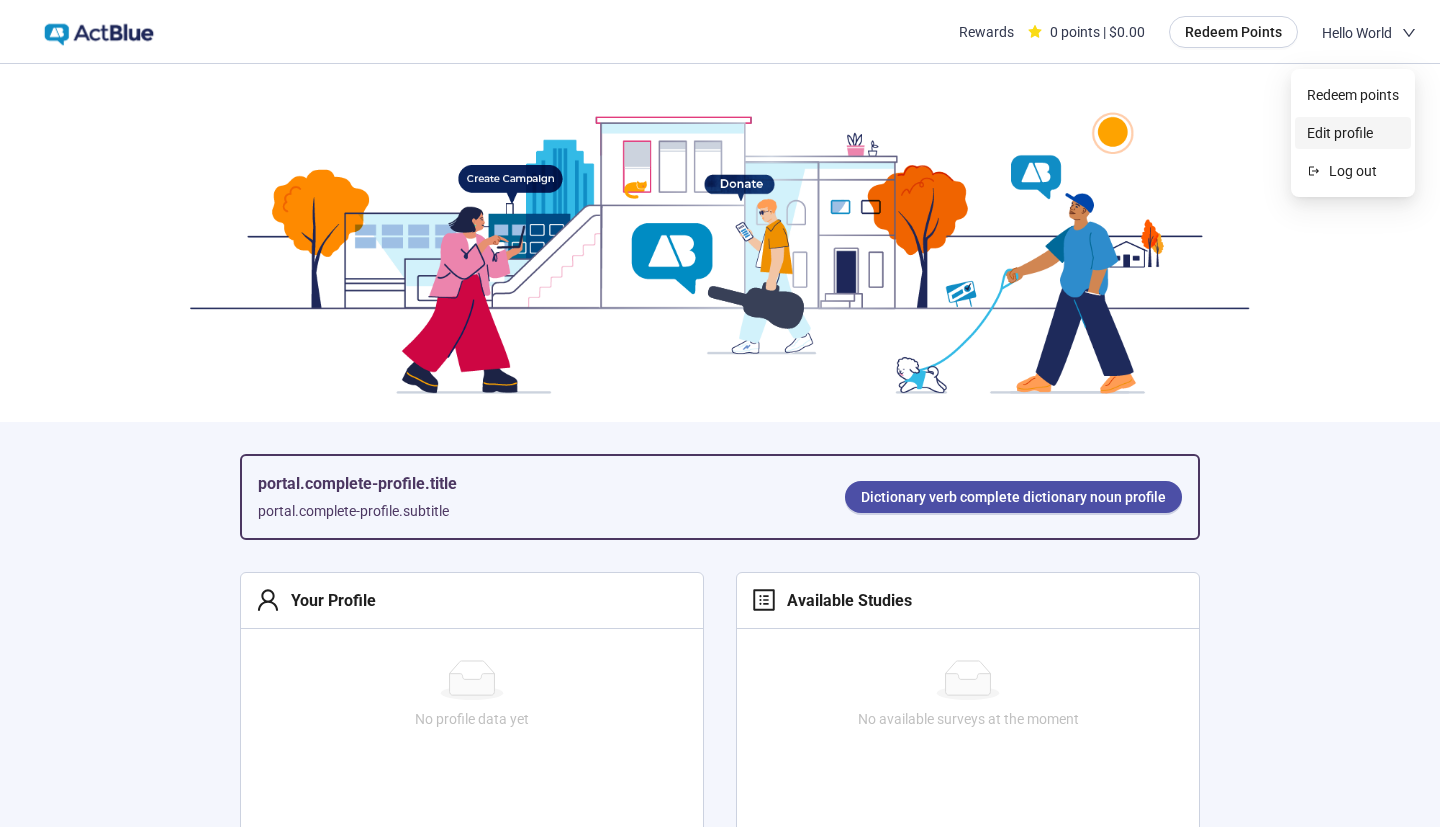 click on "Edit profile" at bounding box center [1353, 133] 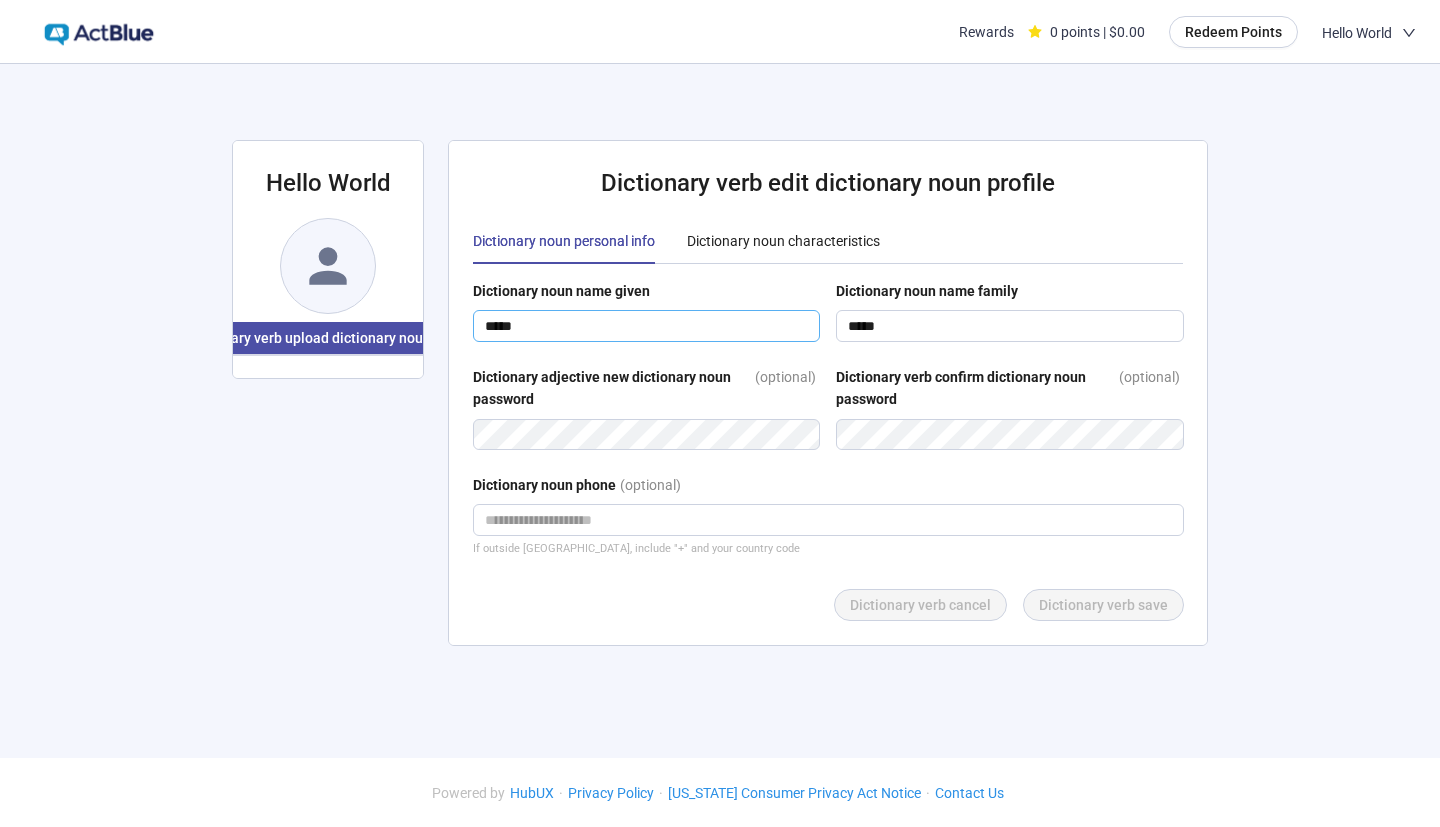 click on "*****" at bounding box center [646, 326] 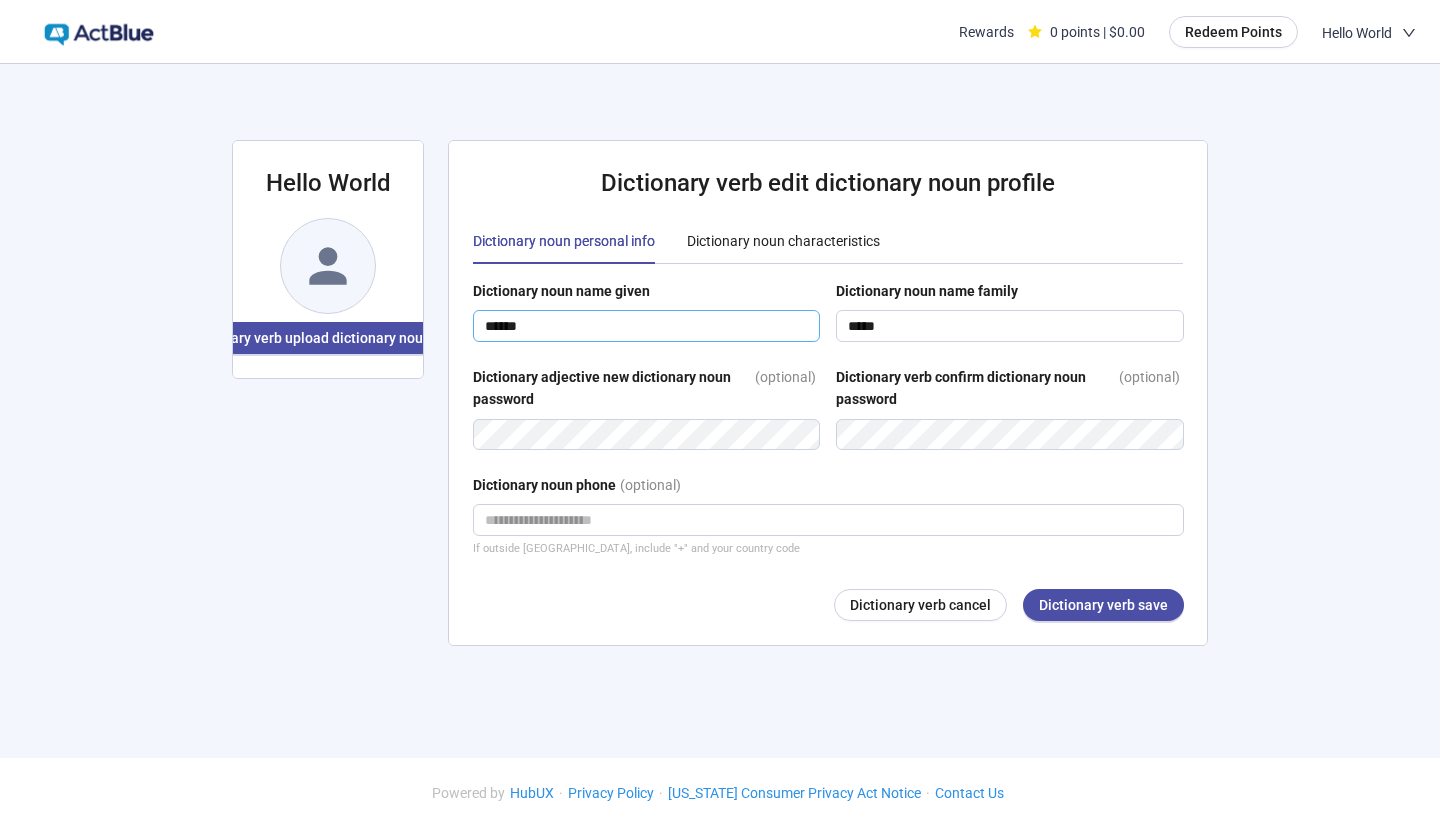 type on "******" 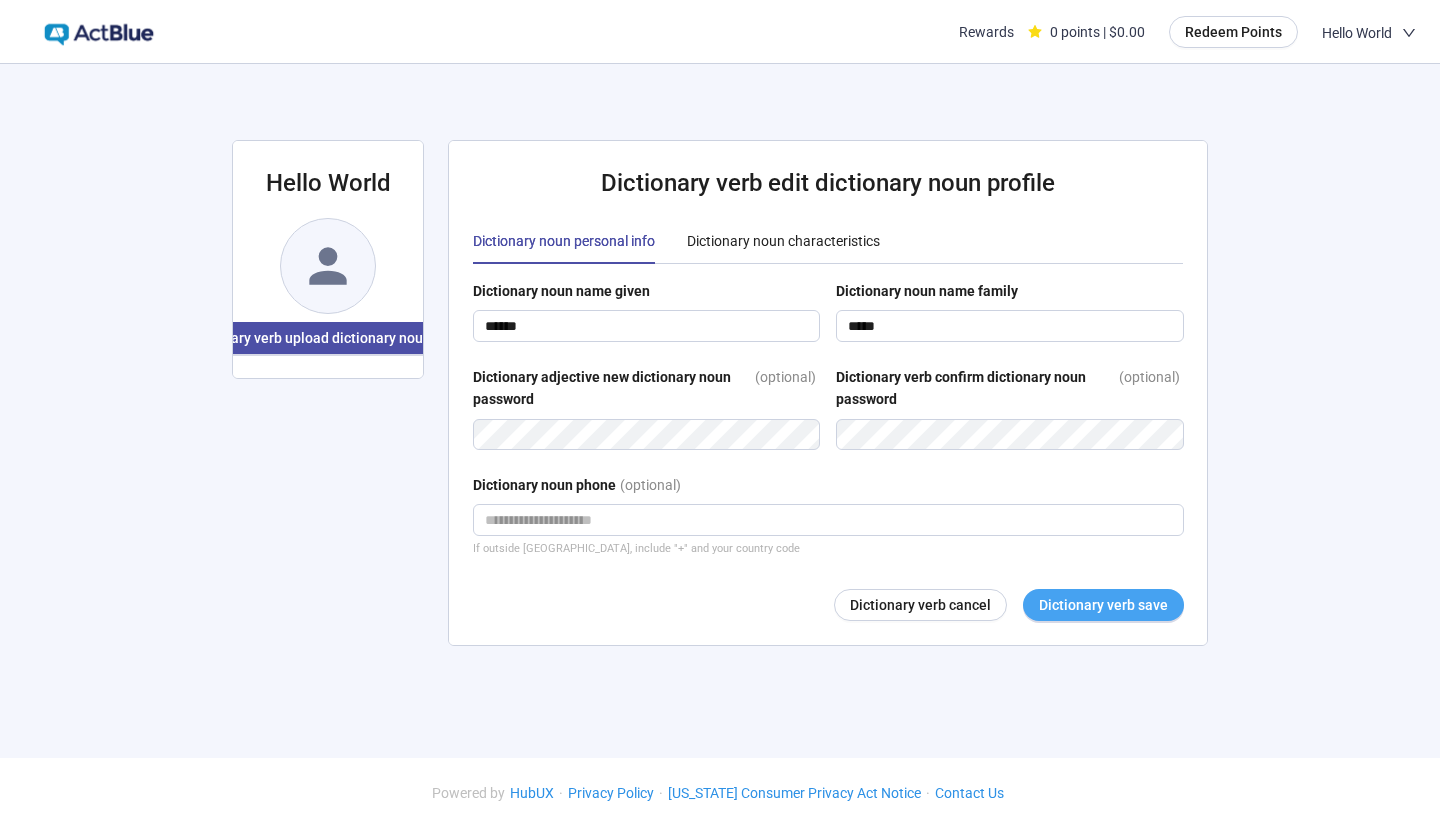click on "Dictionary verb save" at bounding box center (1103, 605) 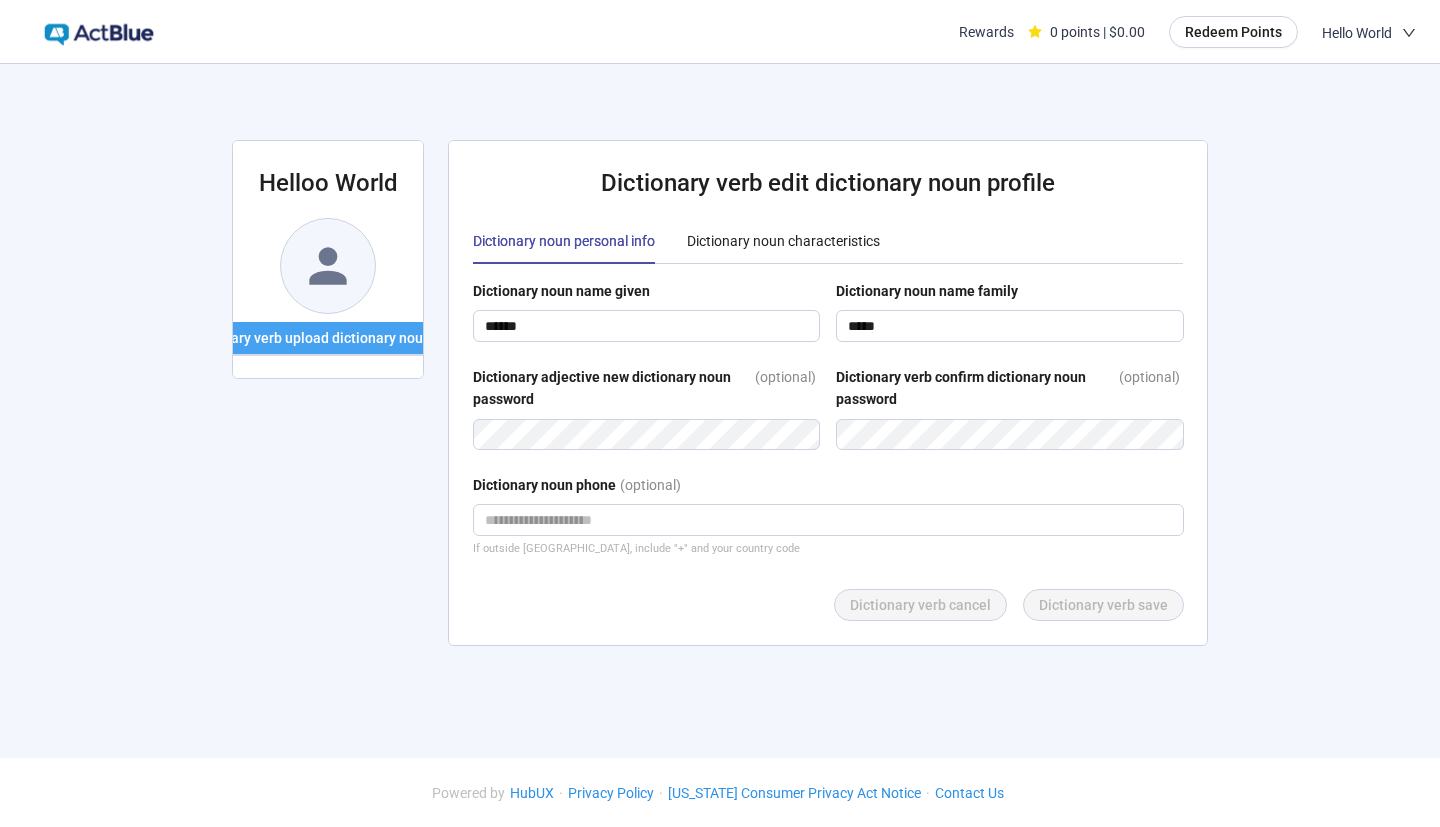 click on "Dictionary verb upload dictionary noun photo" at bounding box center (328, 338) 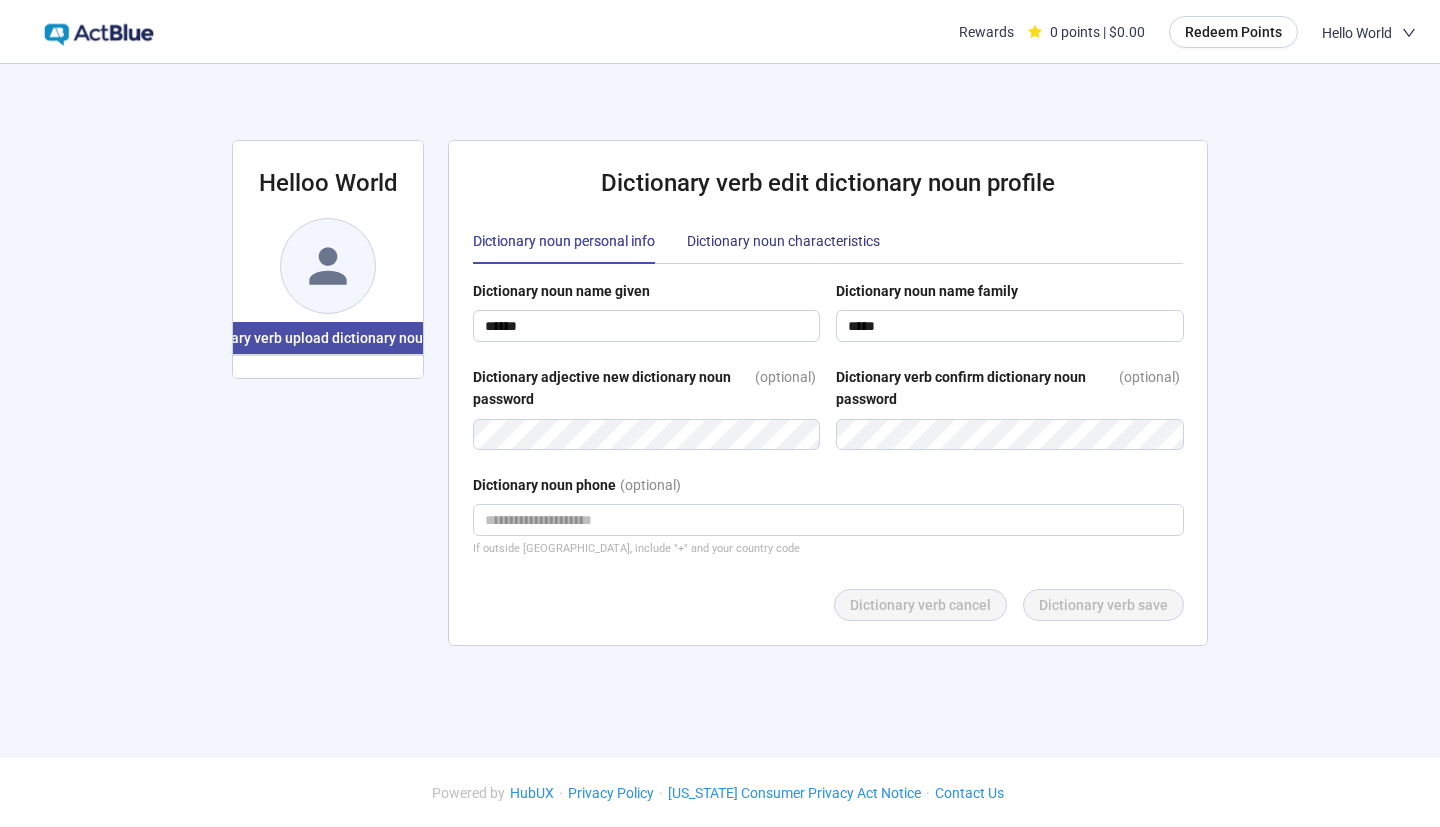 click on "Dictionary noun characteristics" at bounding box center [783, 241] 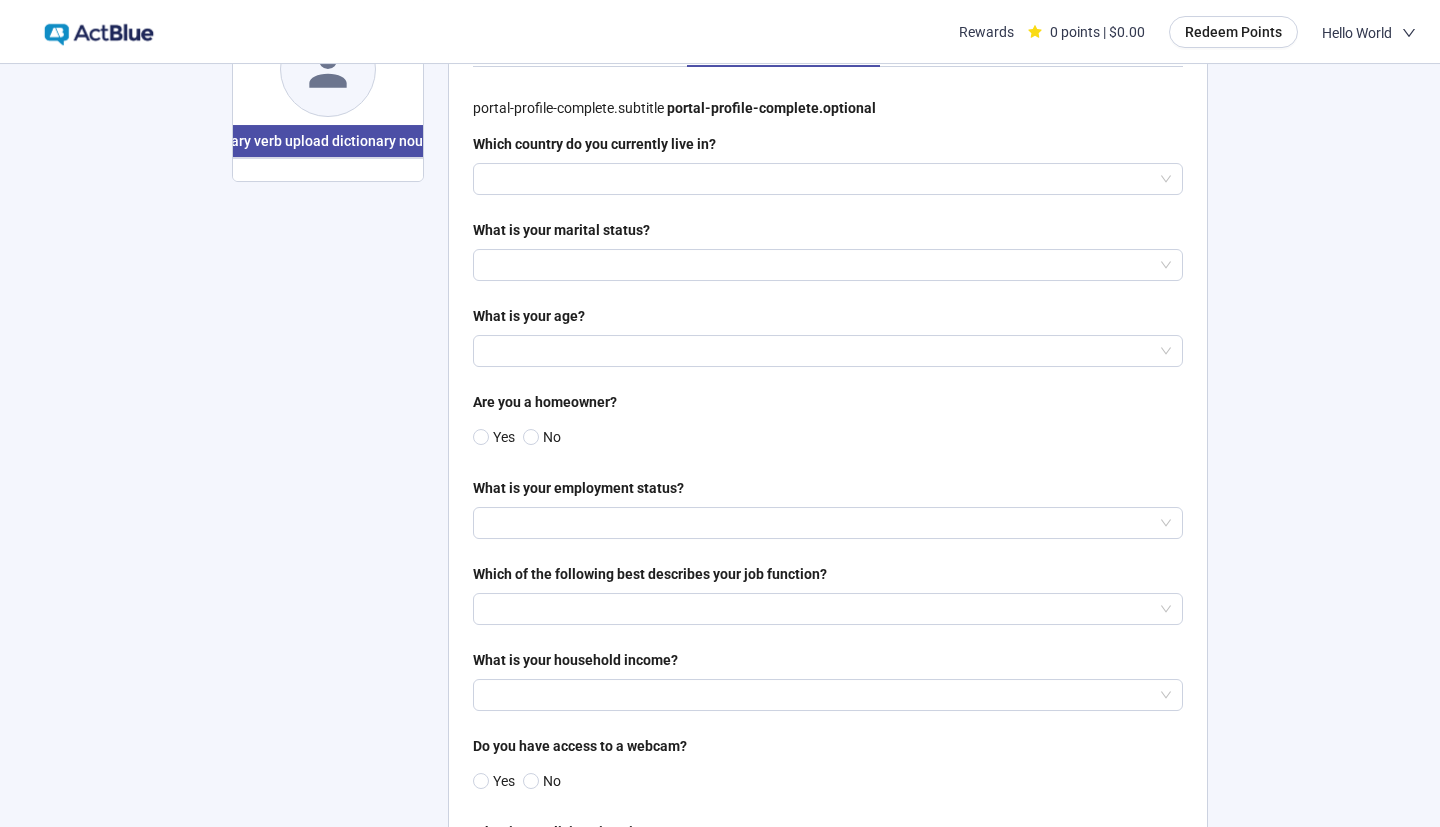 scroll, scrollTop: 0, scrollLeft: 0, axis: both 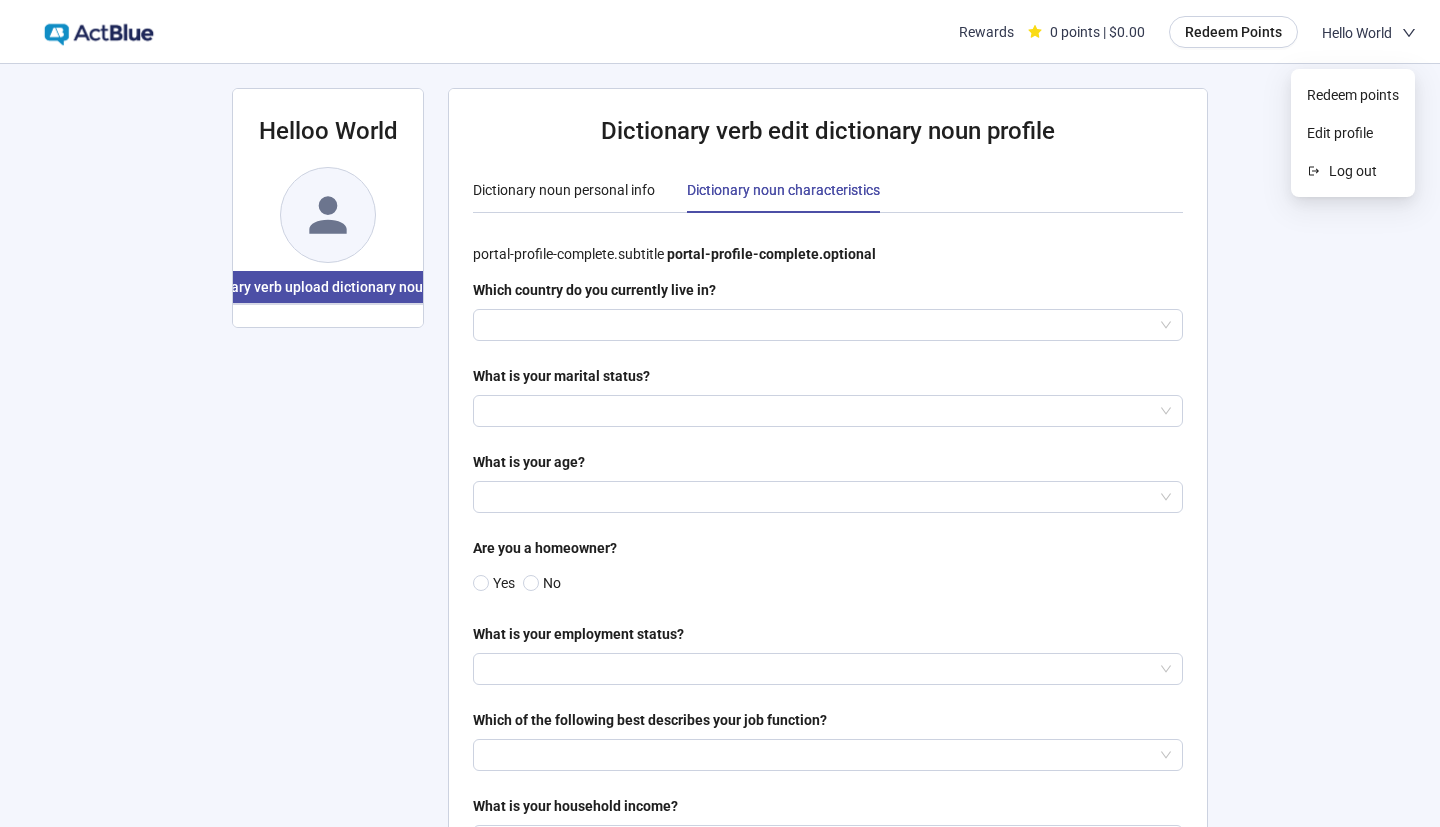 click on "Hello World" at bounding box center [1369, 32] 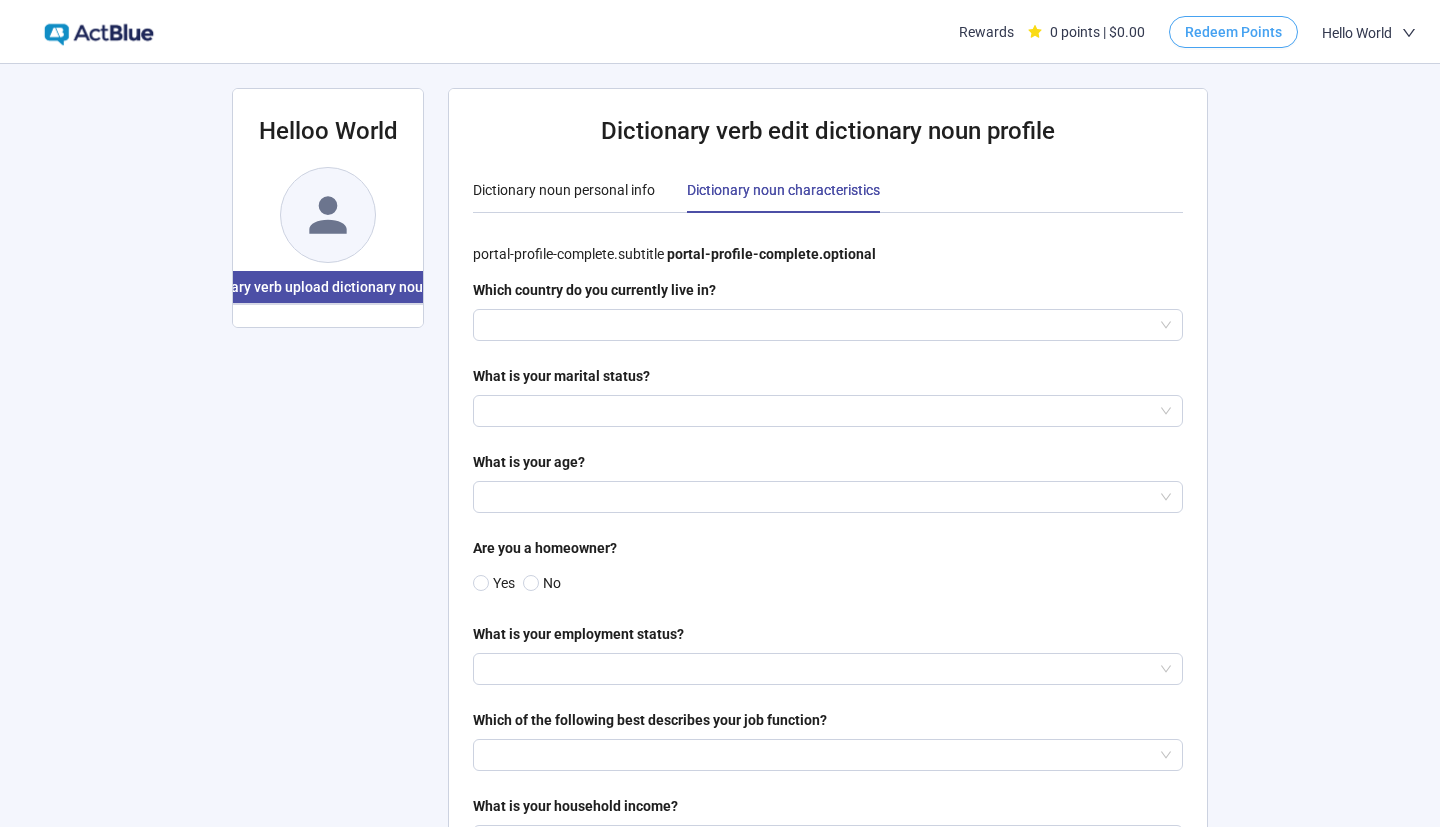 click on "Redeem Points" at bounding box center [1233, 32] 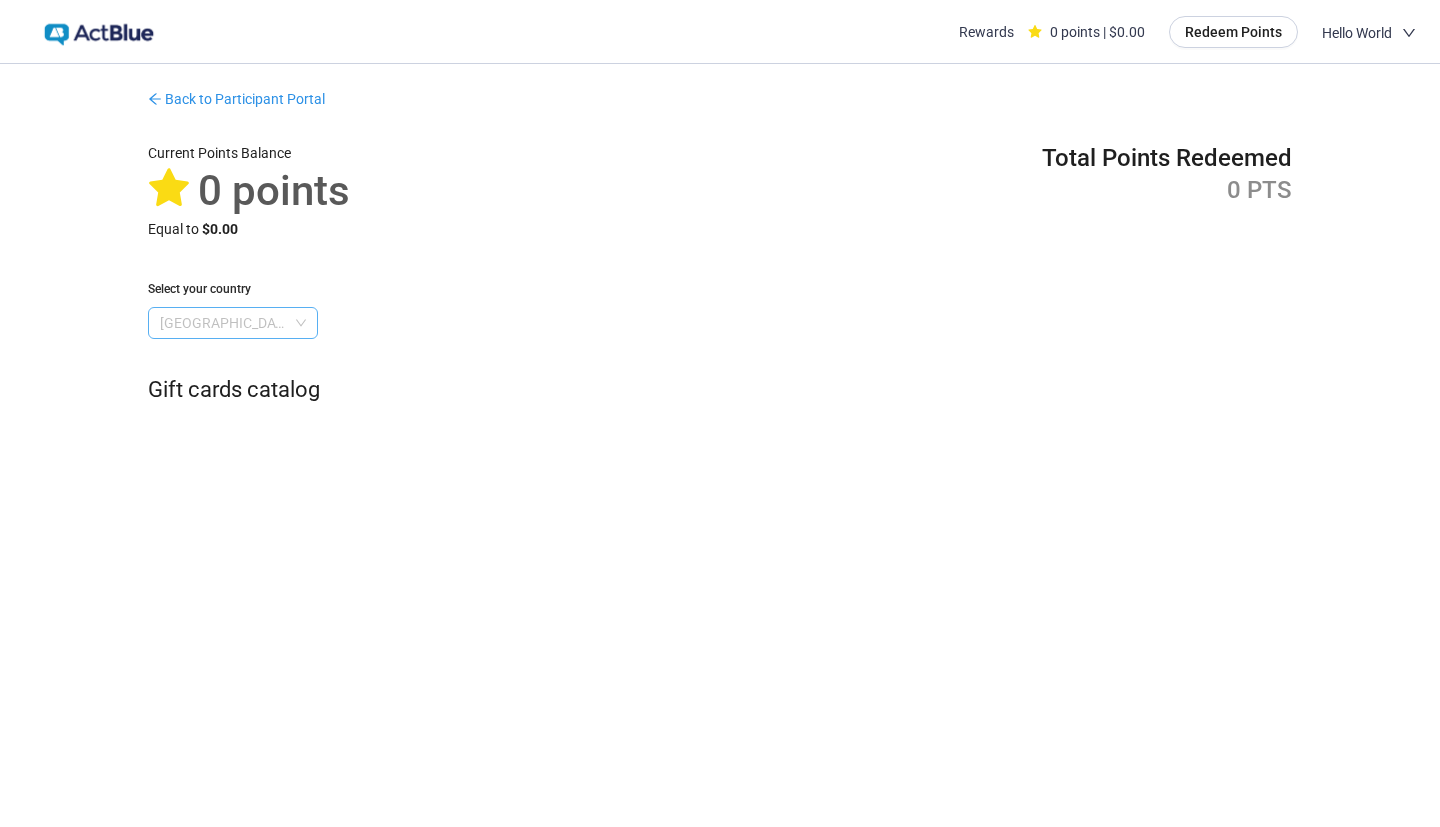 click on "[GEOGRAPHIC_DATA]" at bounding box center [233, 323] 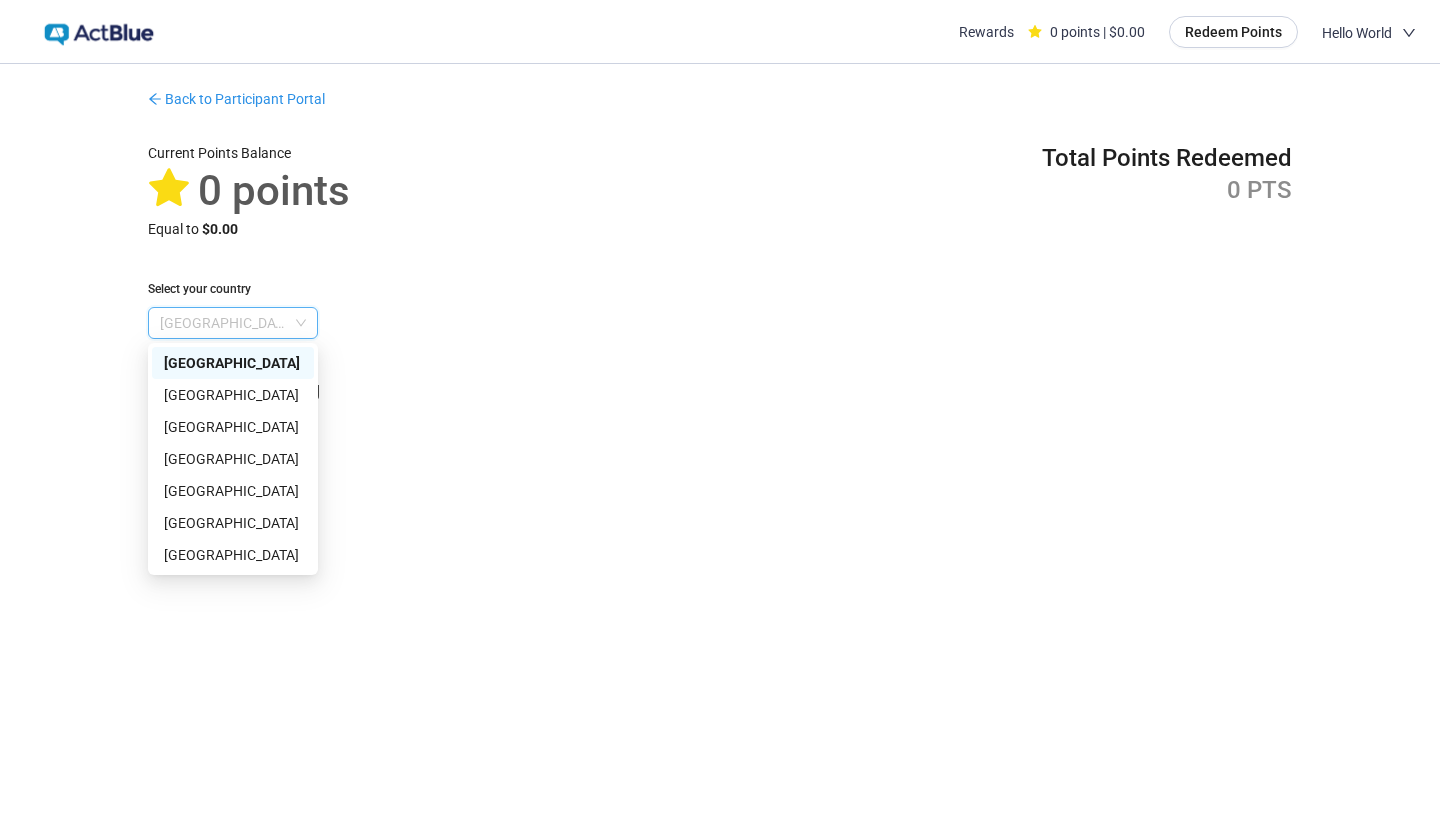 click on "Current Points Balance 0 points Equal to   $0.00 Total Points Redeemed 0 PTS Select your country [GEOGRAPHIC_DATA]" at bounding box center (720, 240) 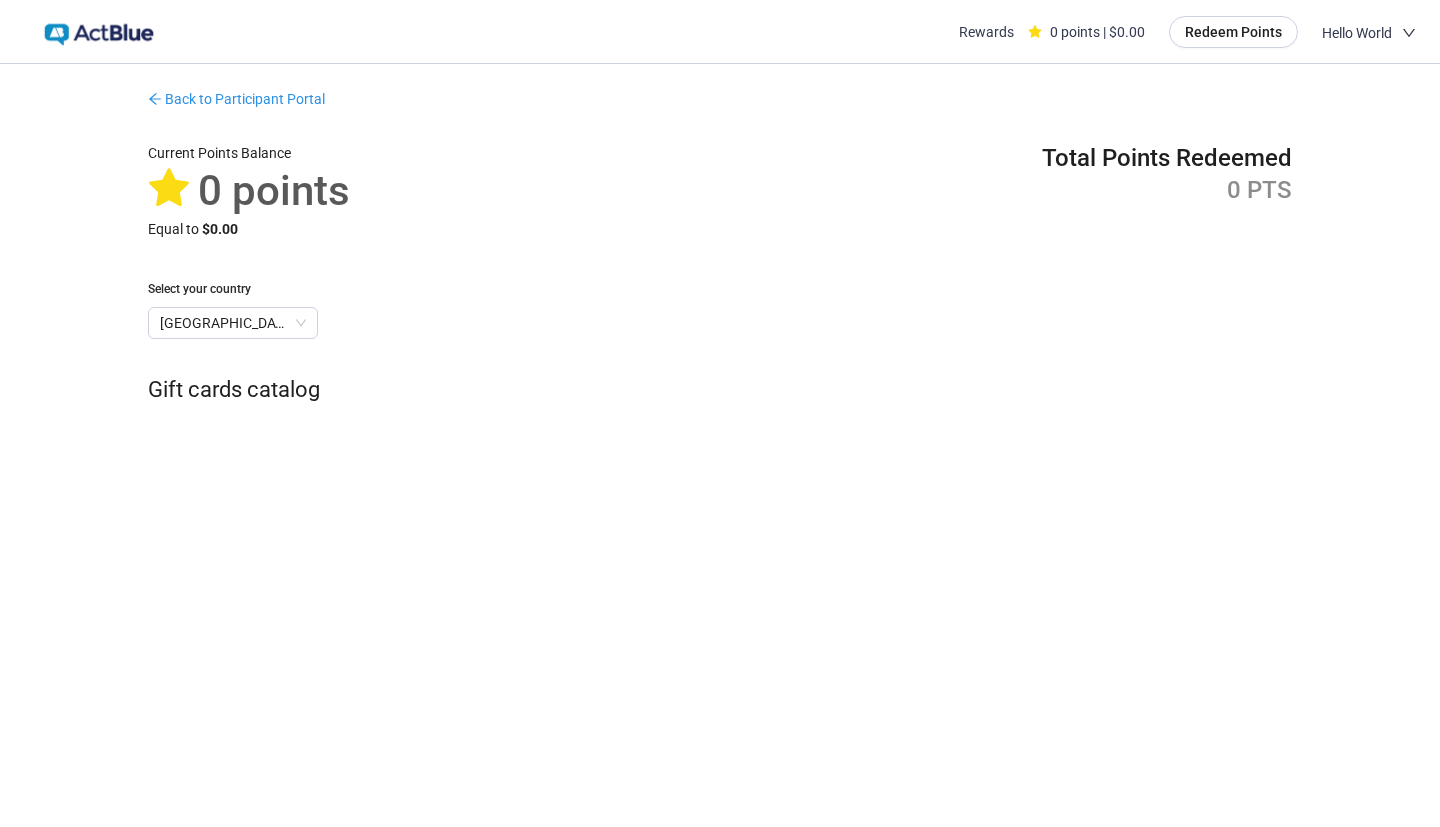 click on "Gift cards catalog" at bounding box center (720, 390) 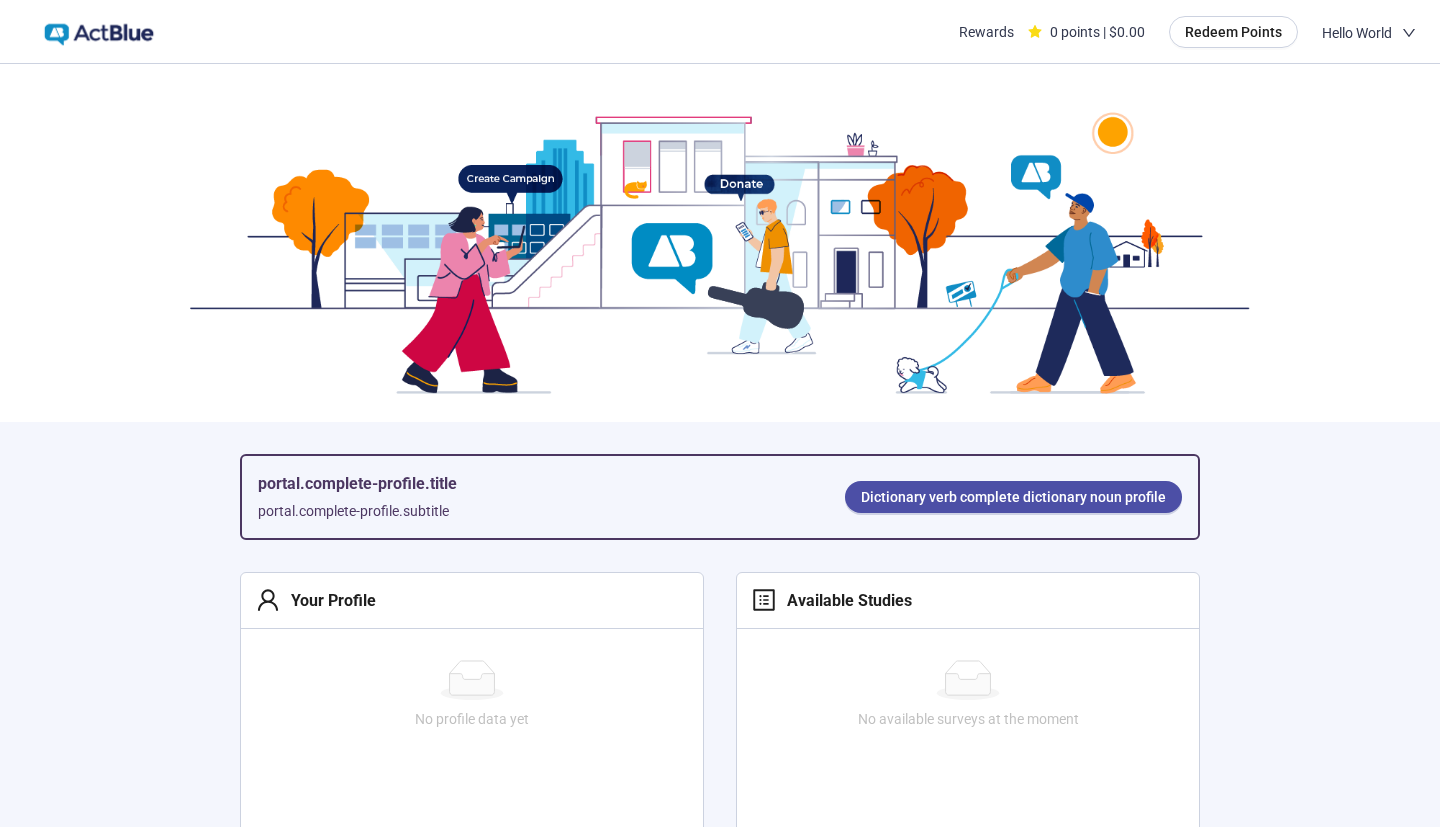 scroll, scrollTop: 602, scrollLeft: 0, axis: vertical 